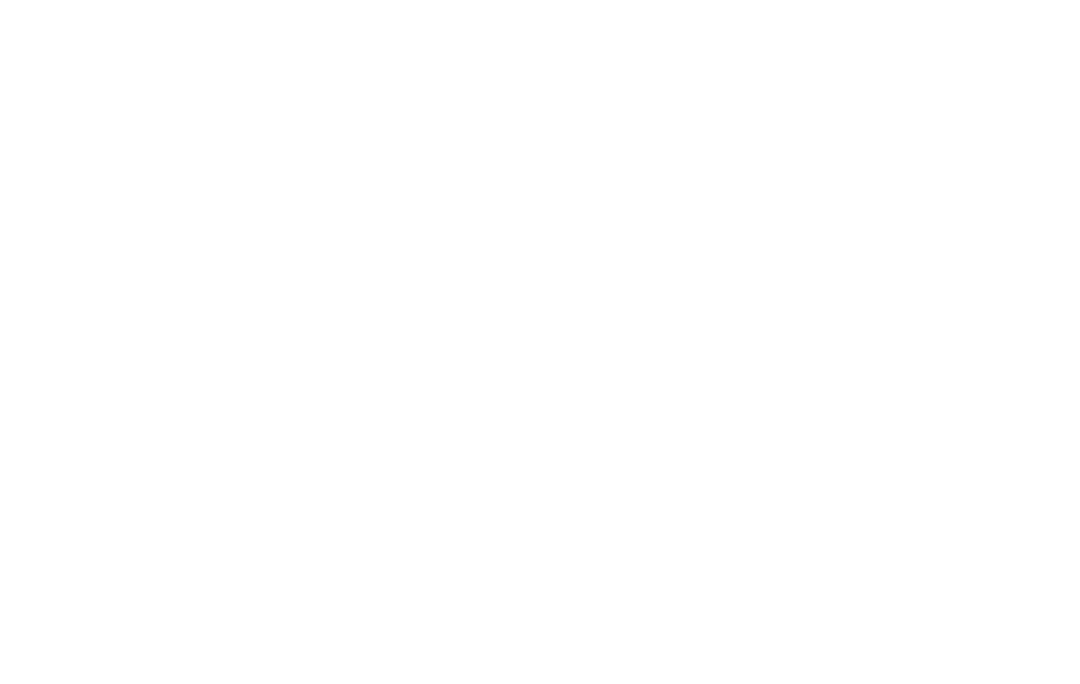 scroll, scrollTop: 0, scrollLeft: 0, axis: both 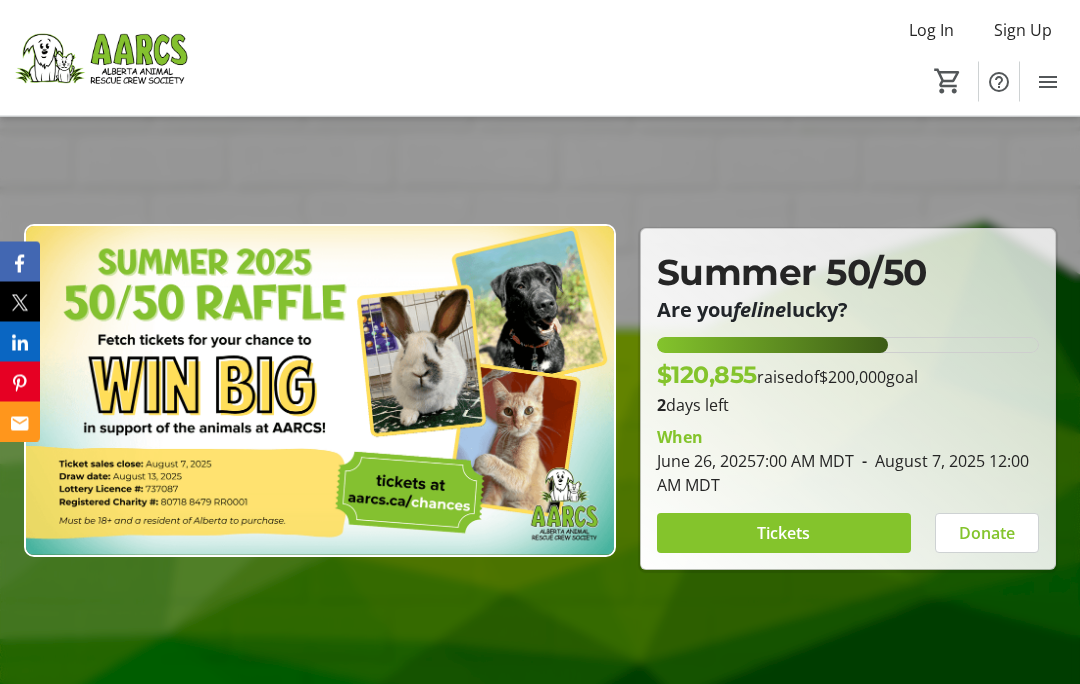 click on "0" 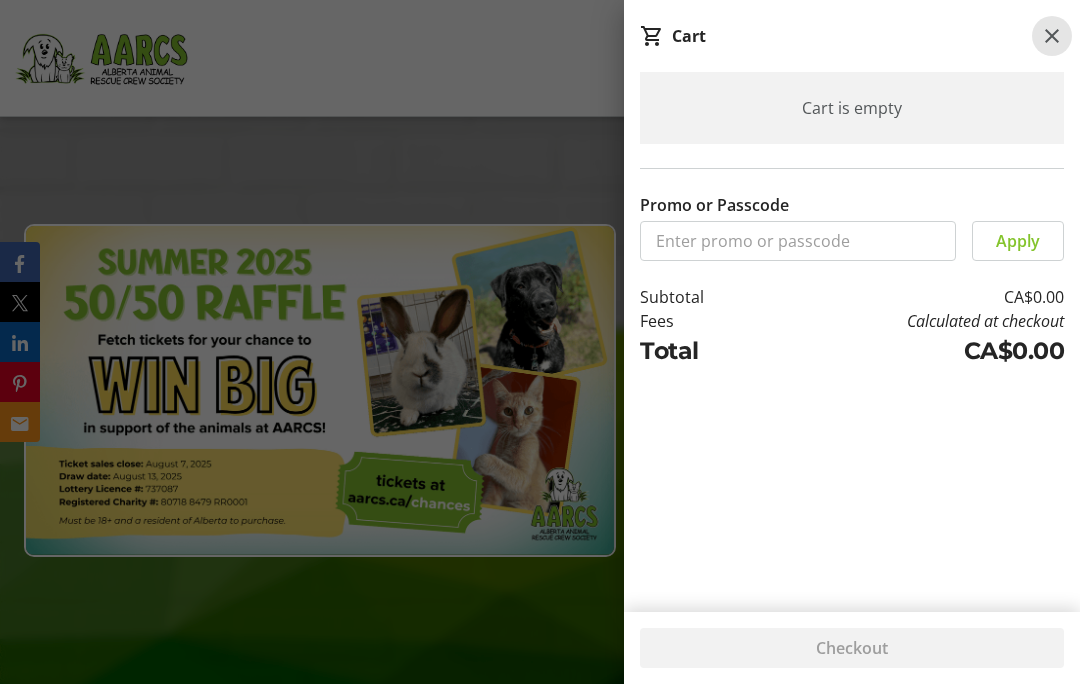 click 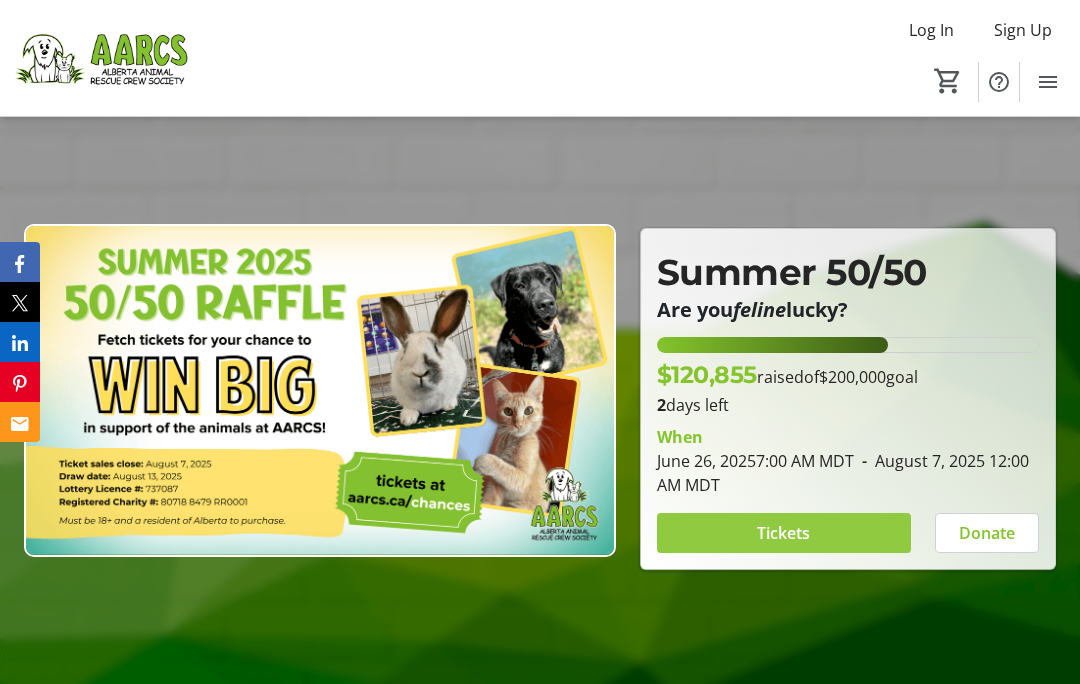 click on "Tickets" at bounding box center [783, 533] 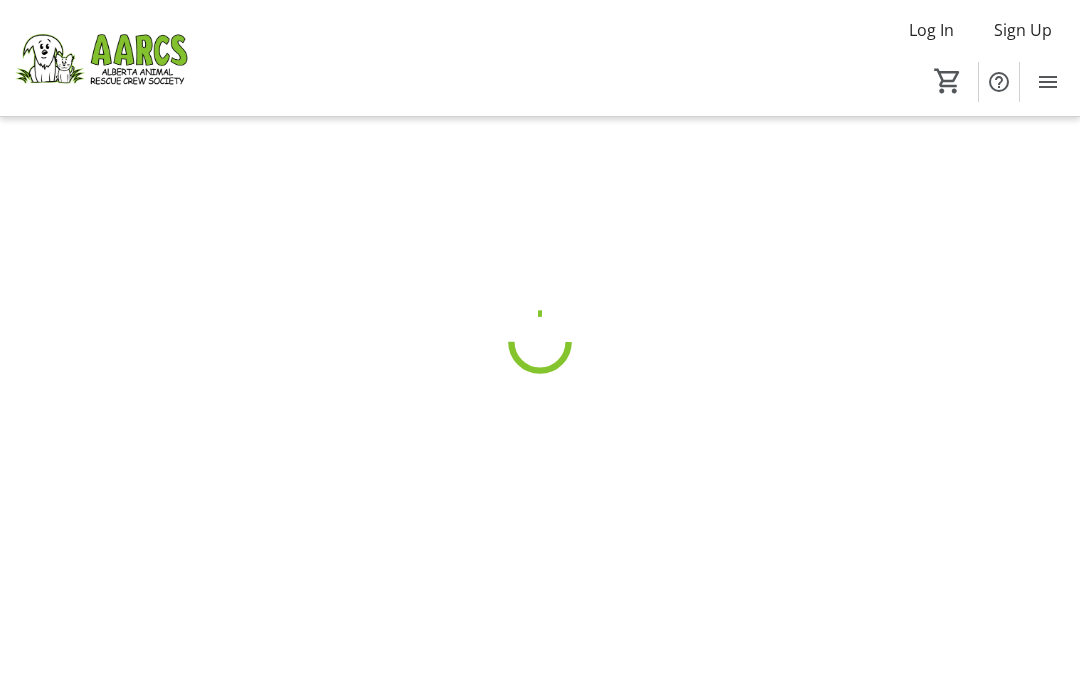 scroll, scrollTop: 0, scrollLeft: 0, axis: both 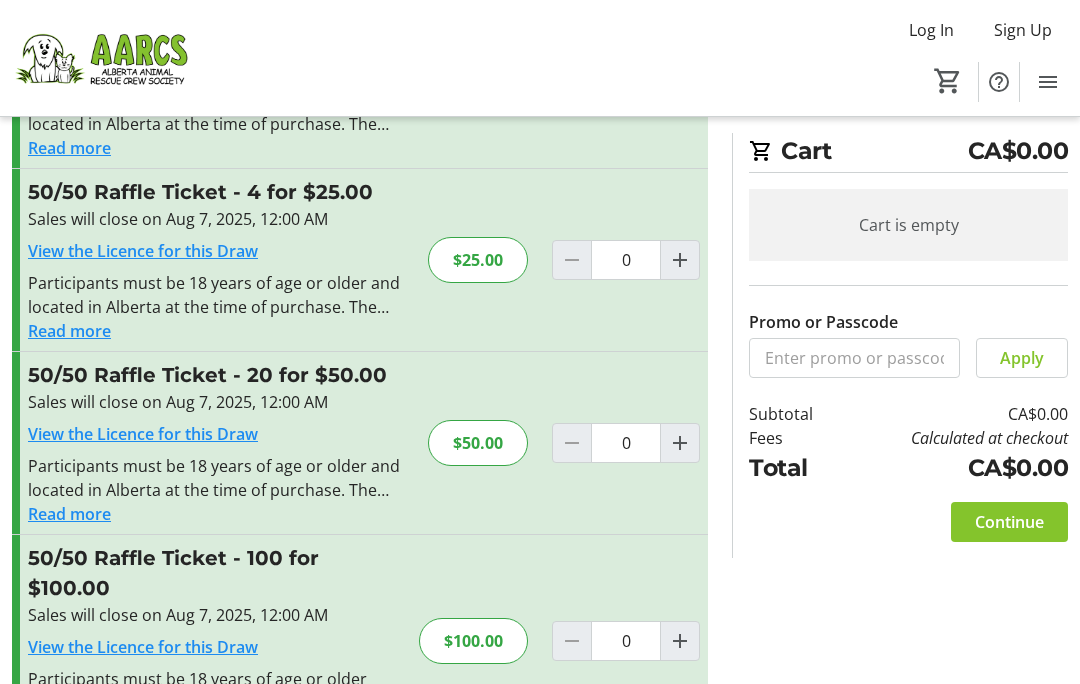 click 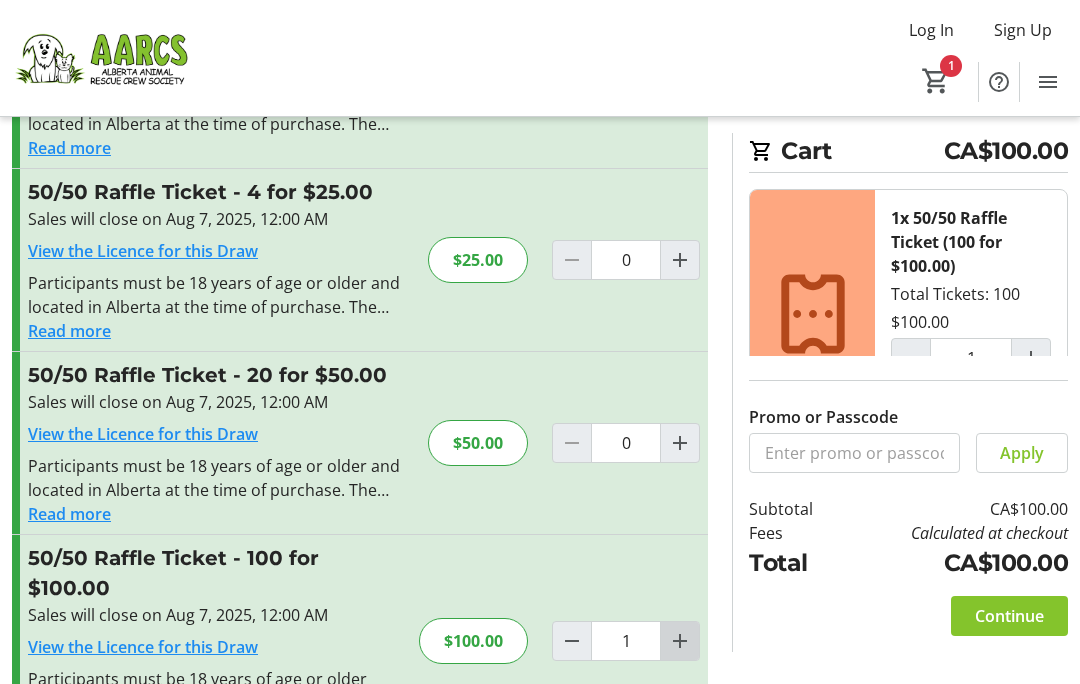 click 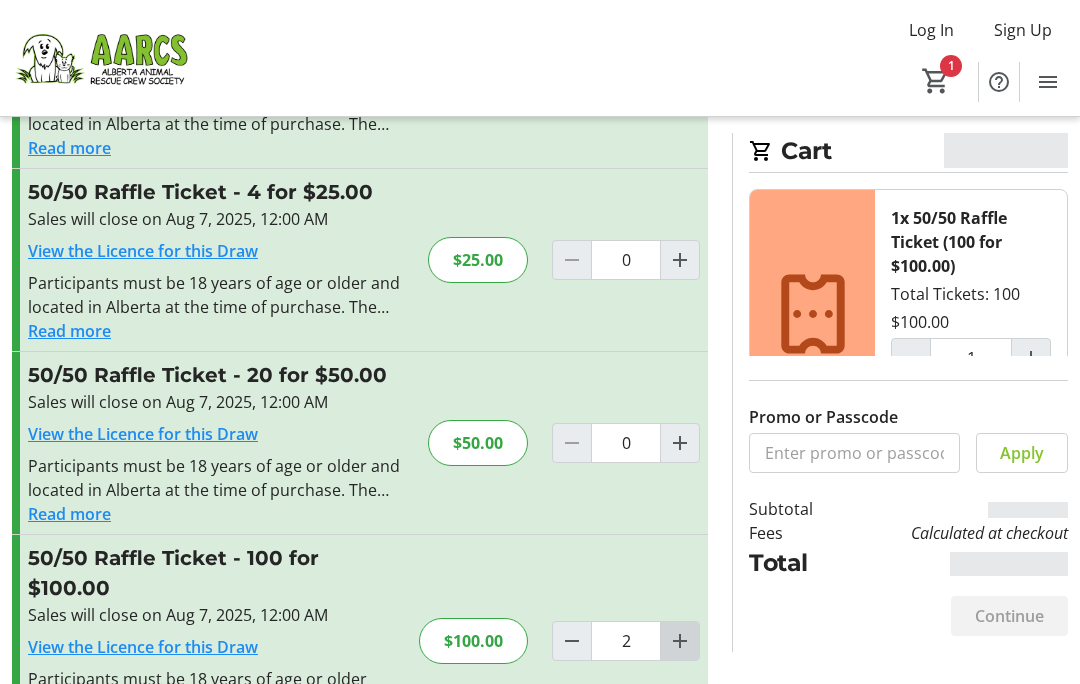 type on "2" 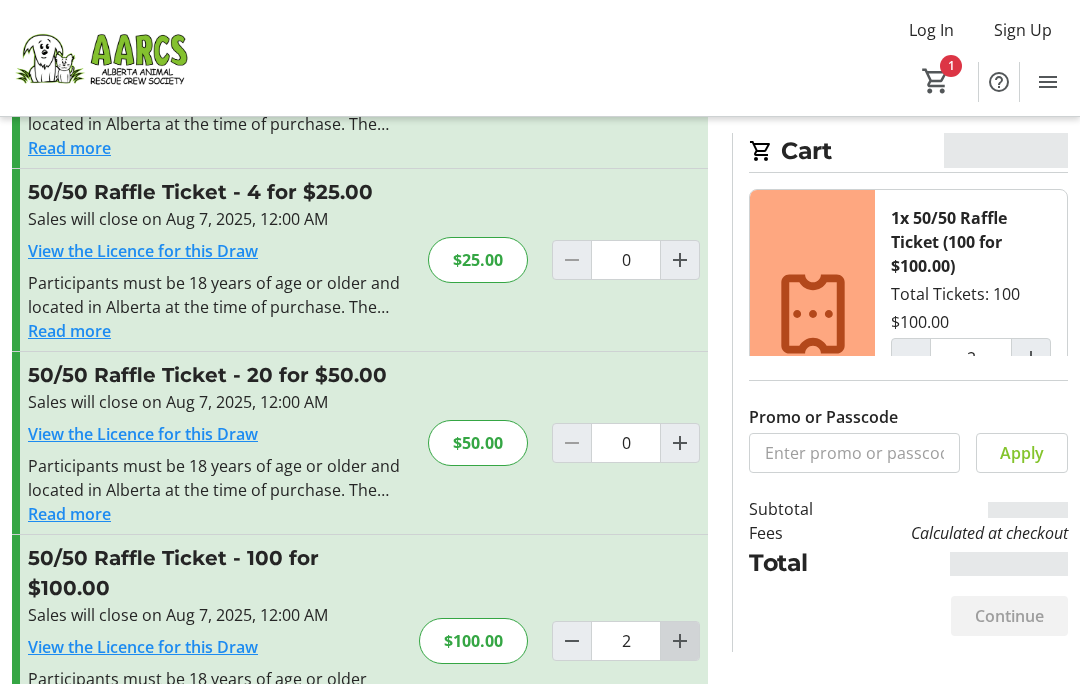 click 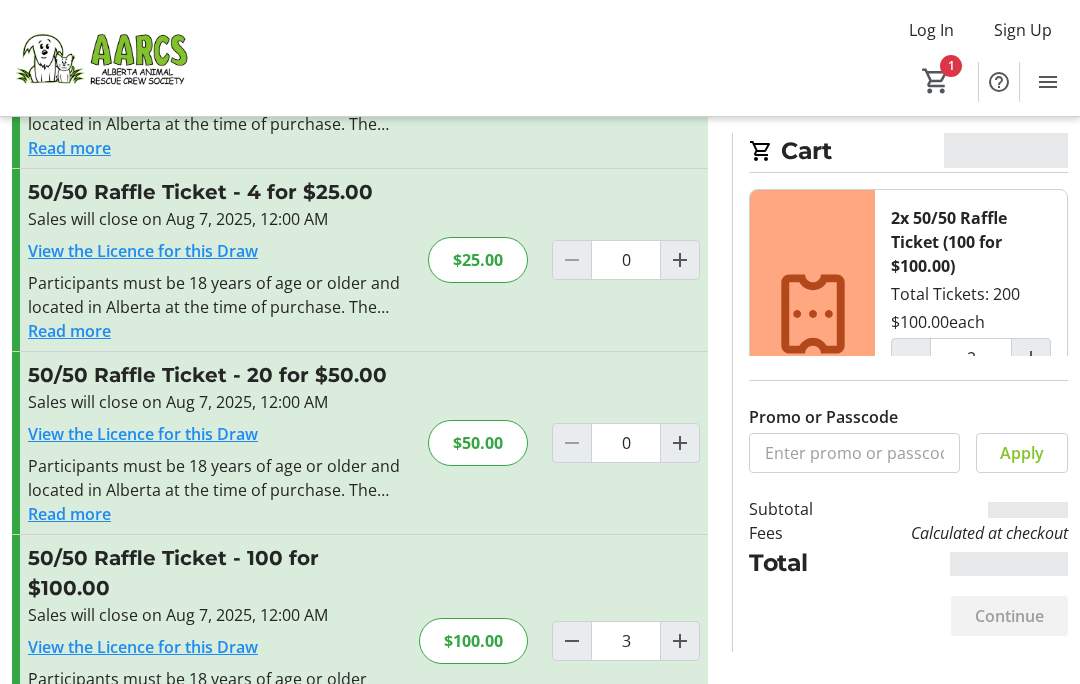 type on "3" 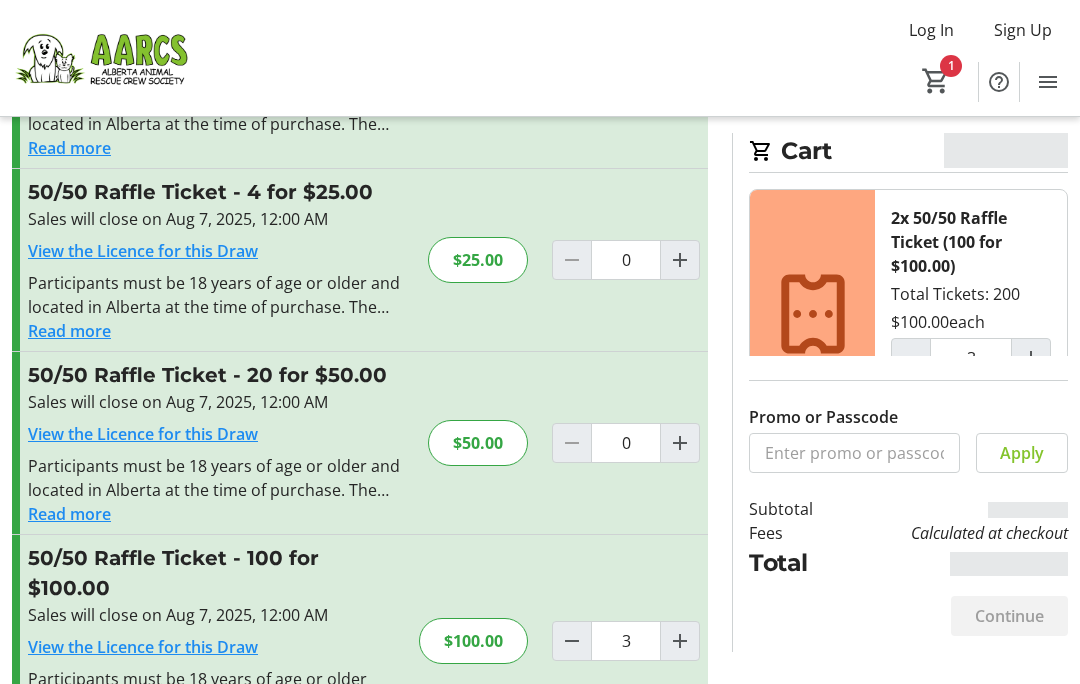 click 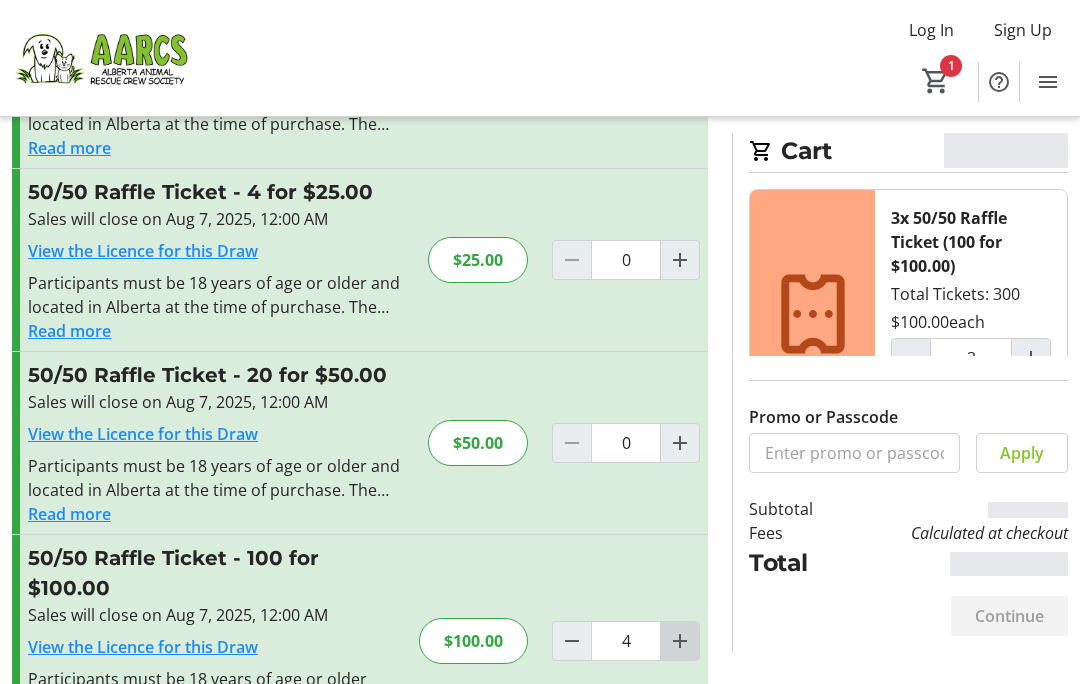 type on "4" 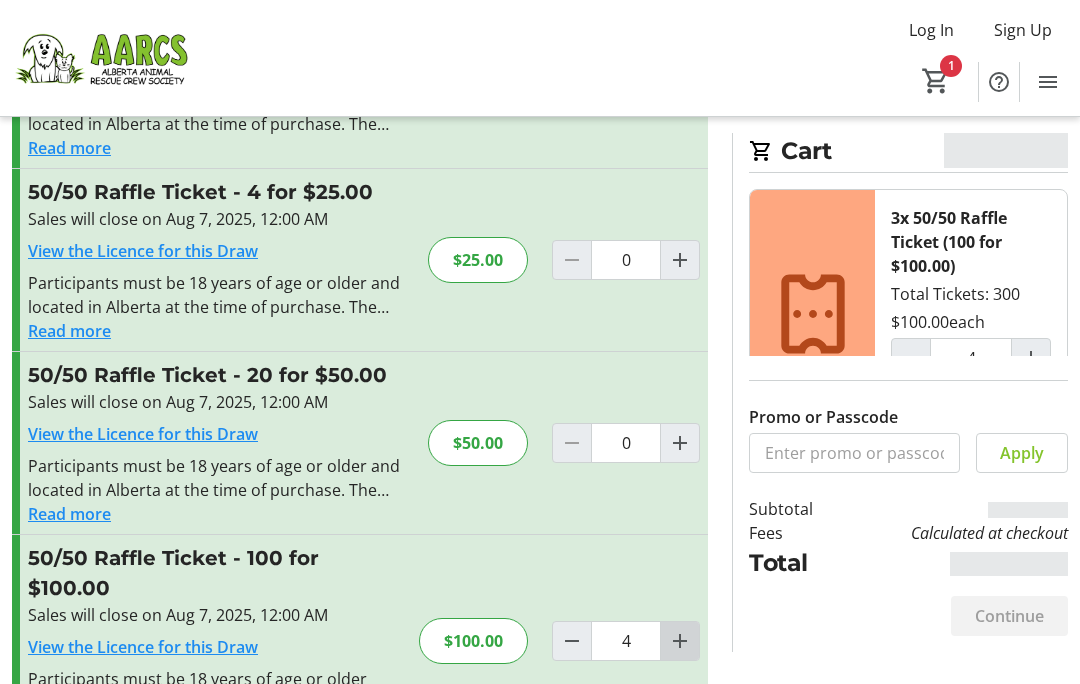 click 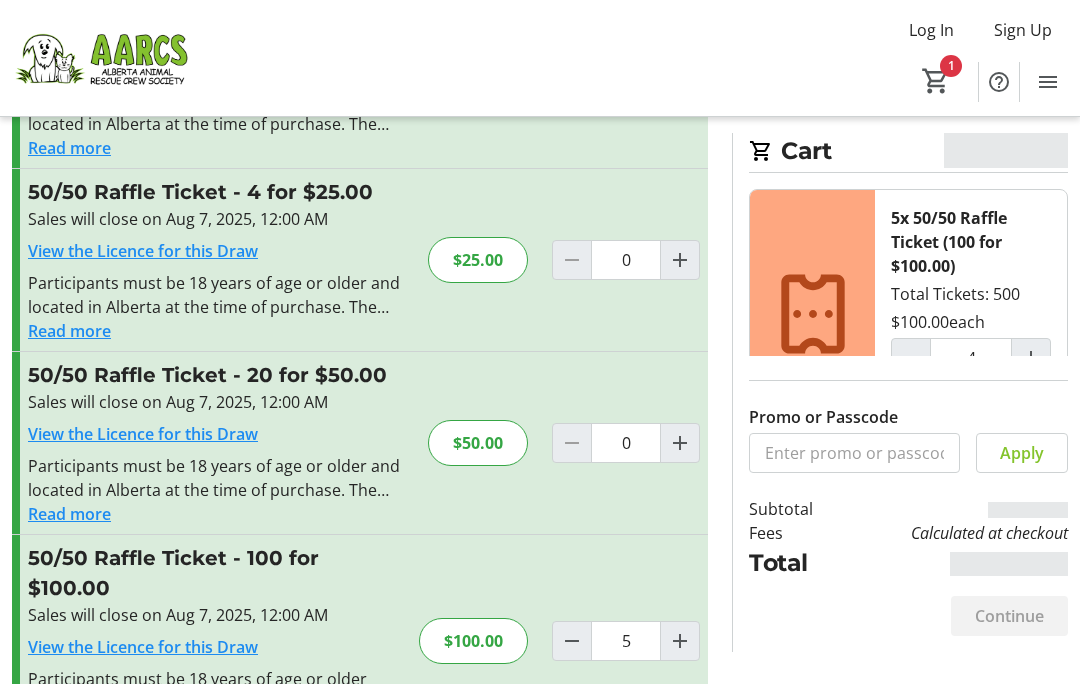 type on "5" 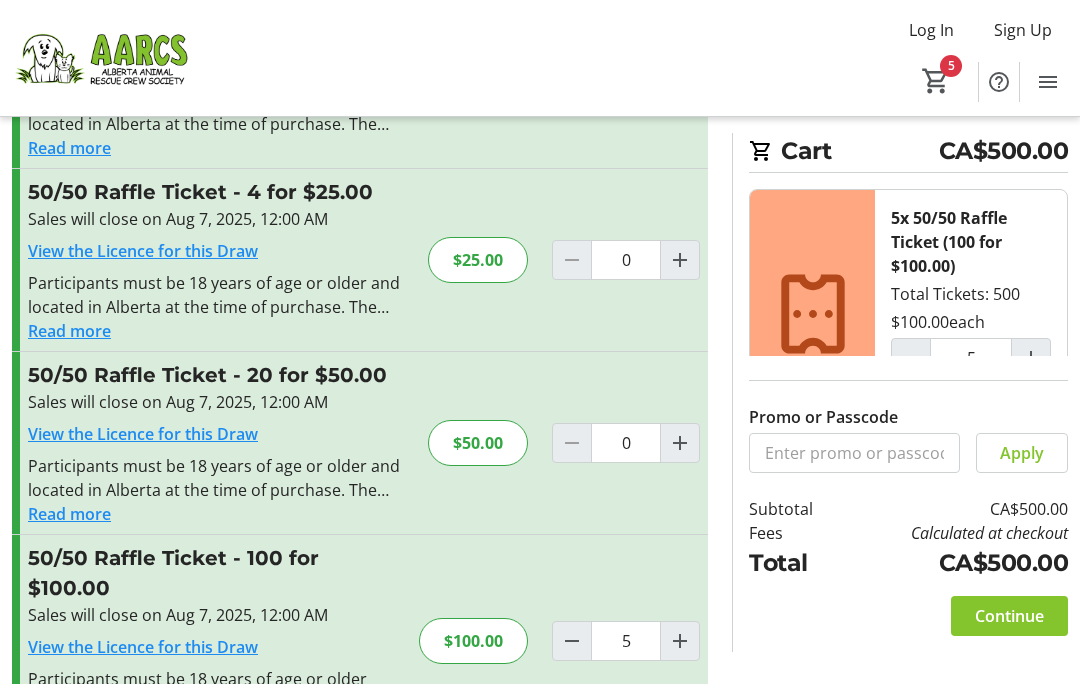 click 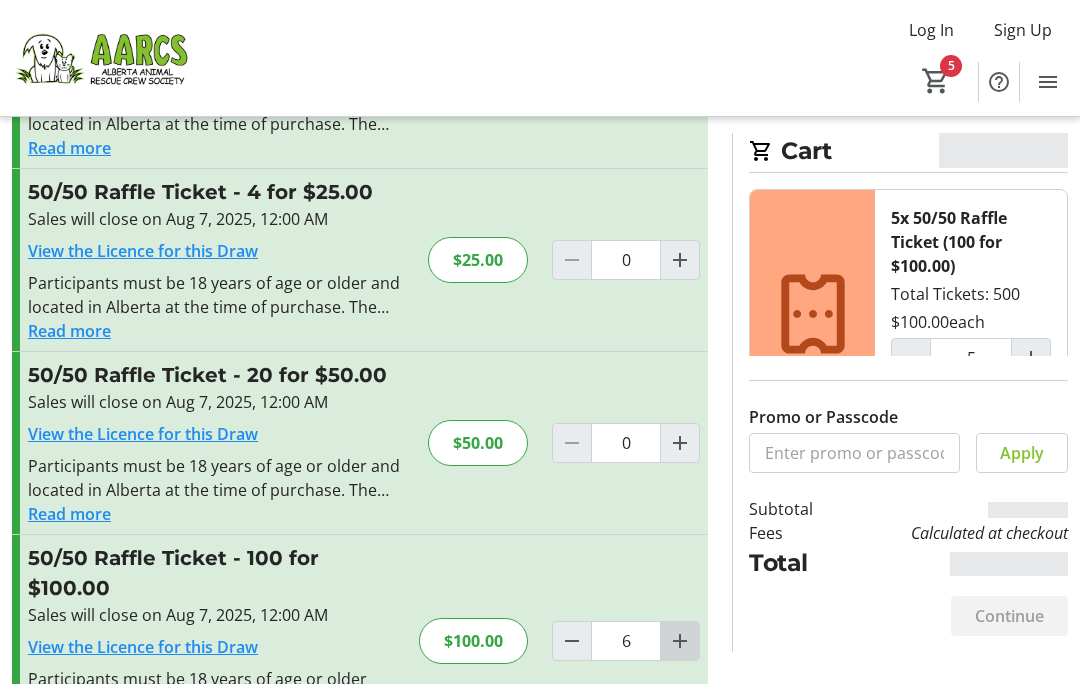 click 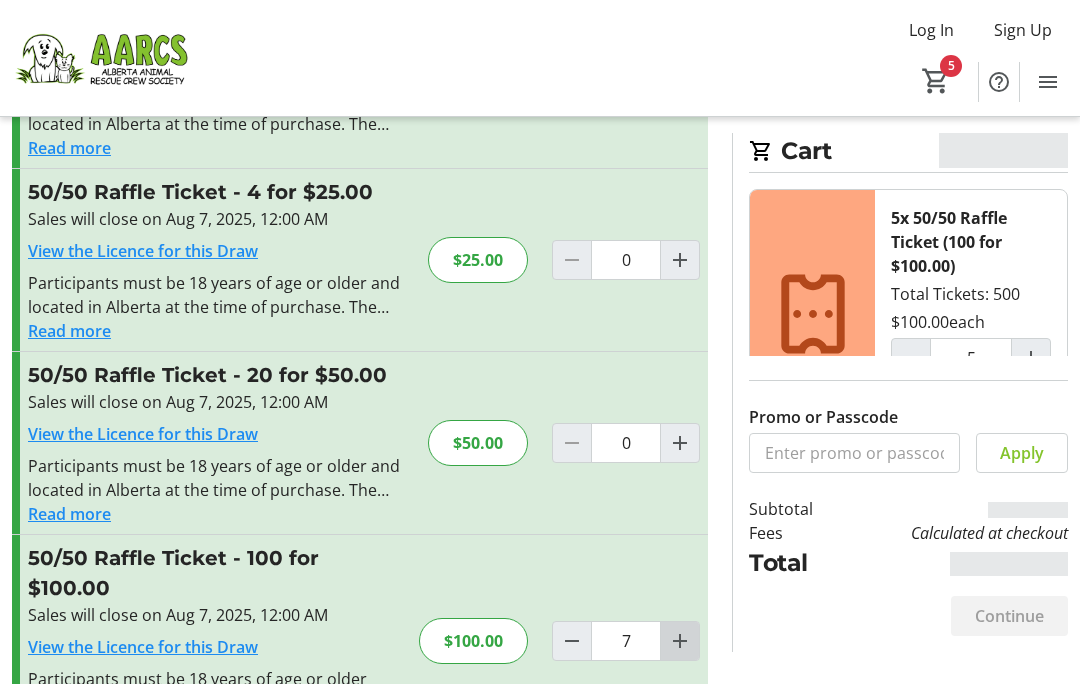 type on "6" 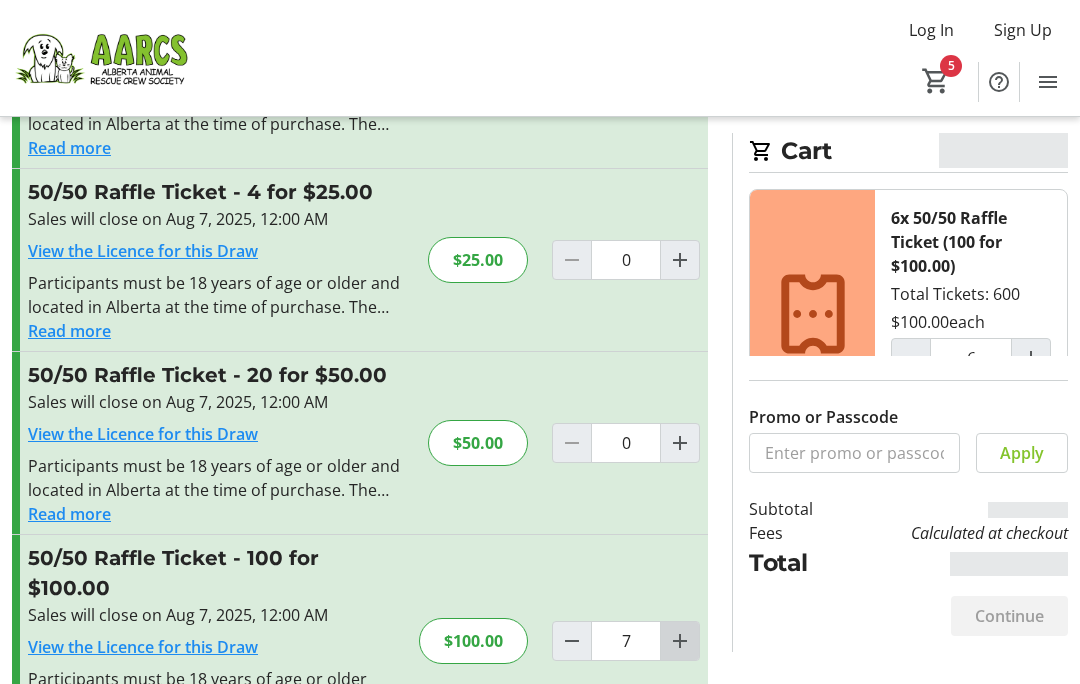 click 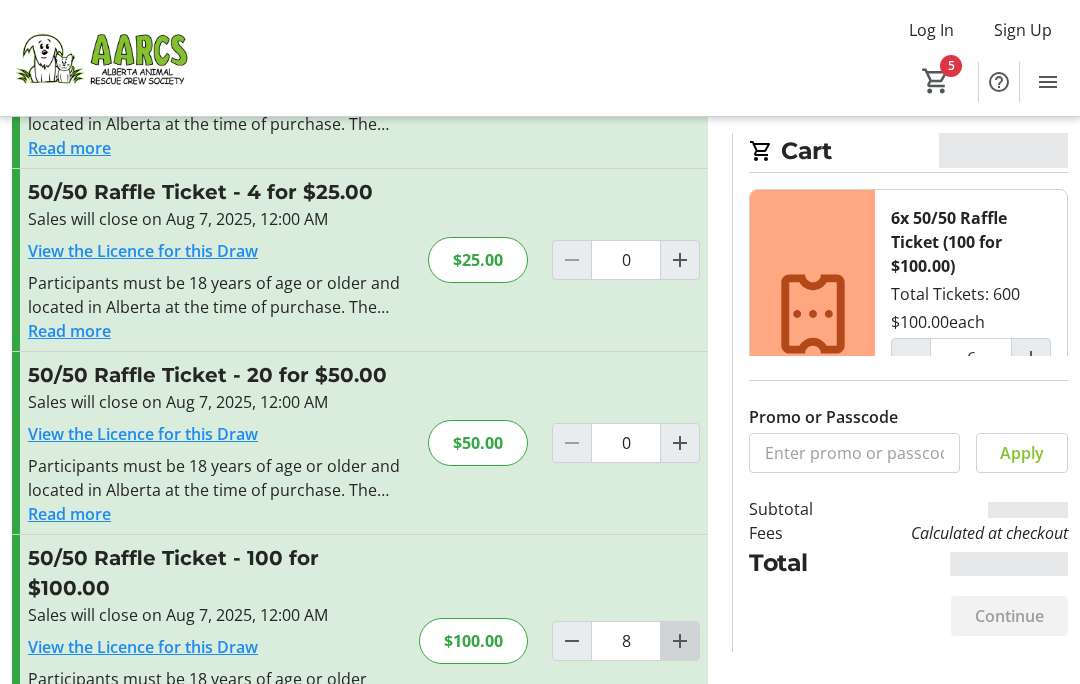 type on "7" 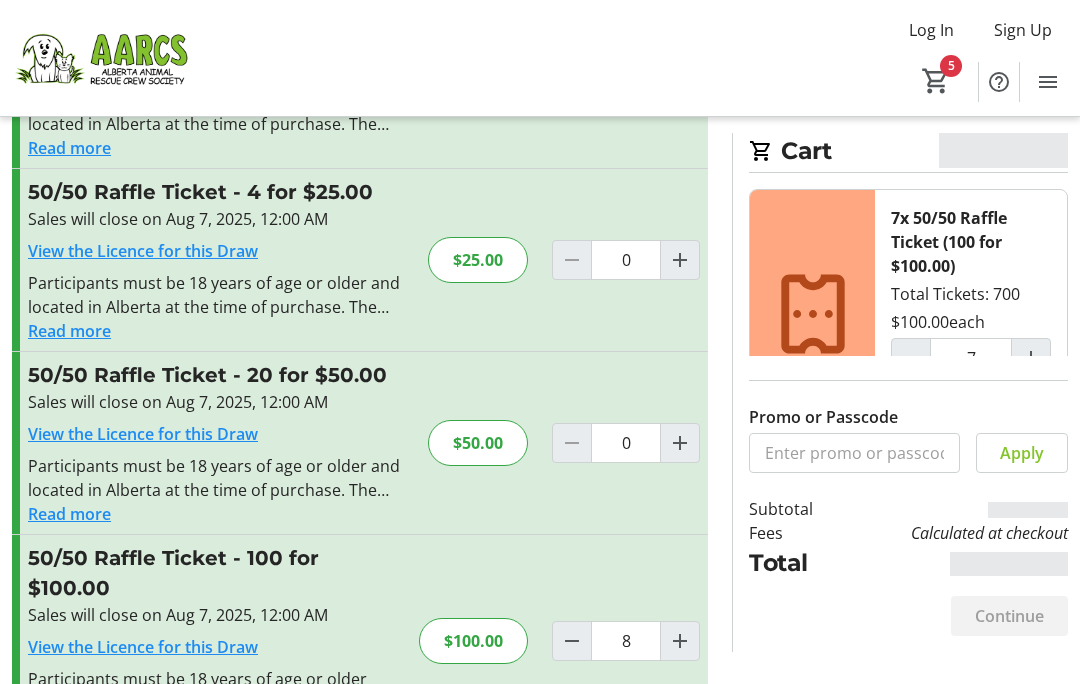 click 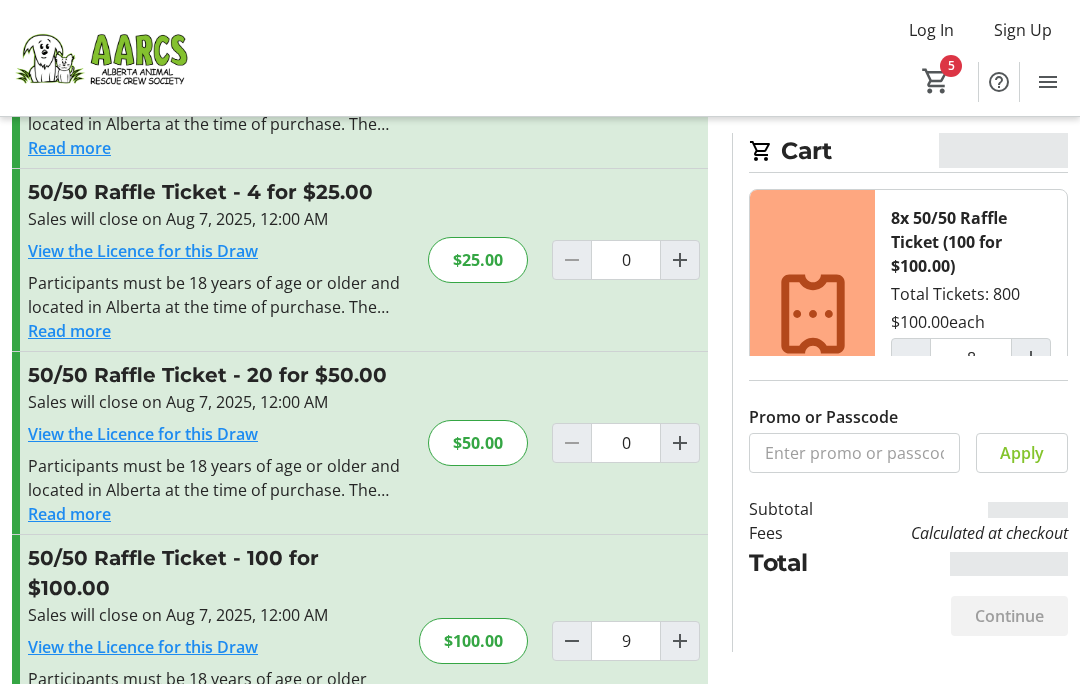type on "9" 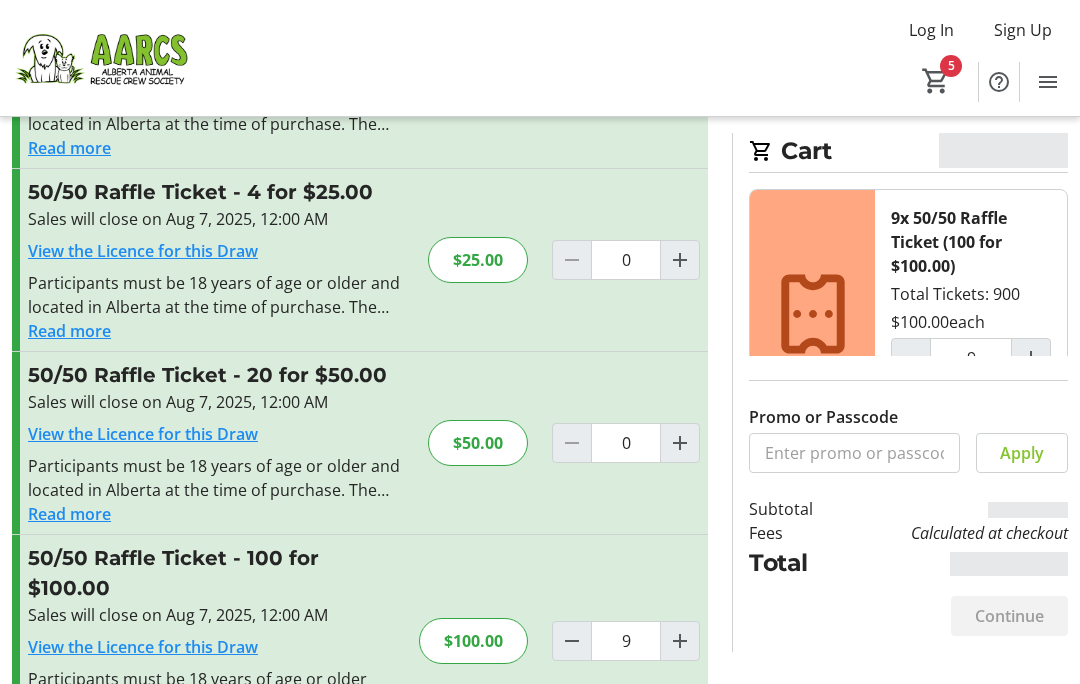 click 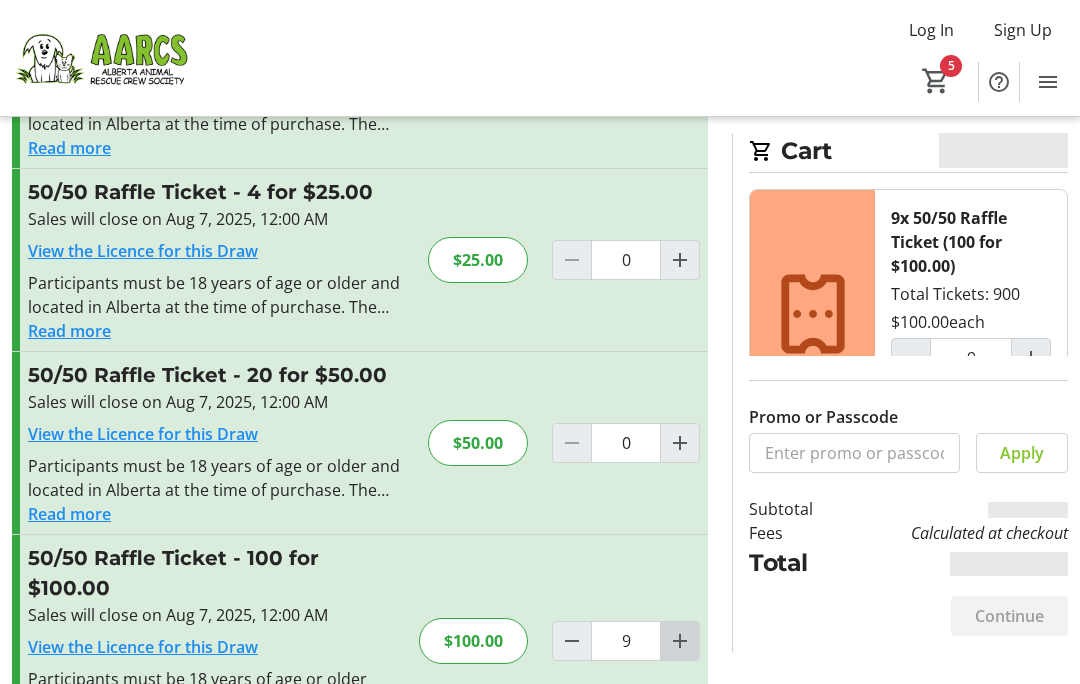 type on "10" 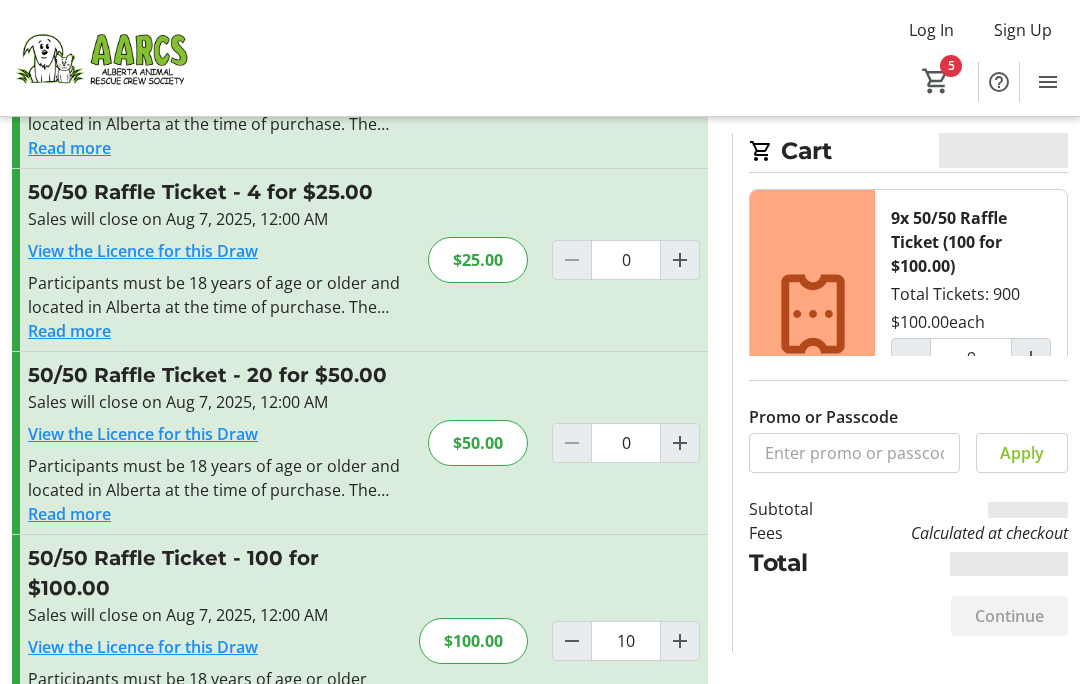 type on "10" 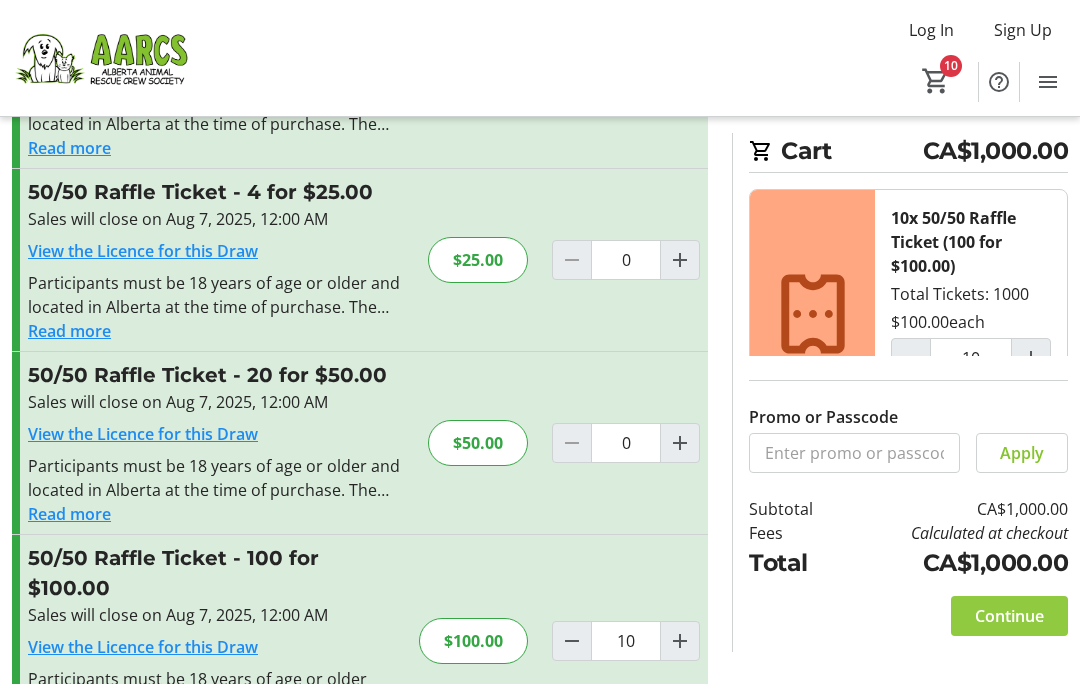 click on "Continue" 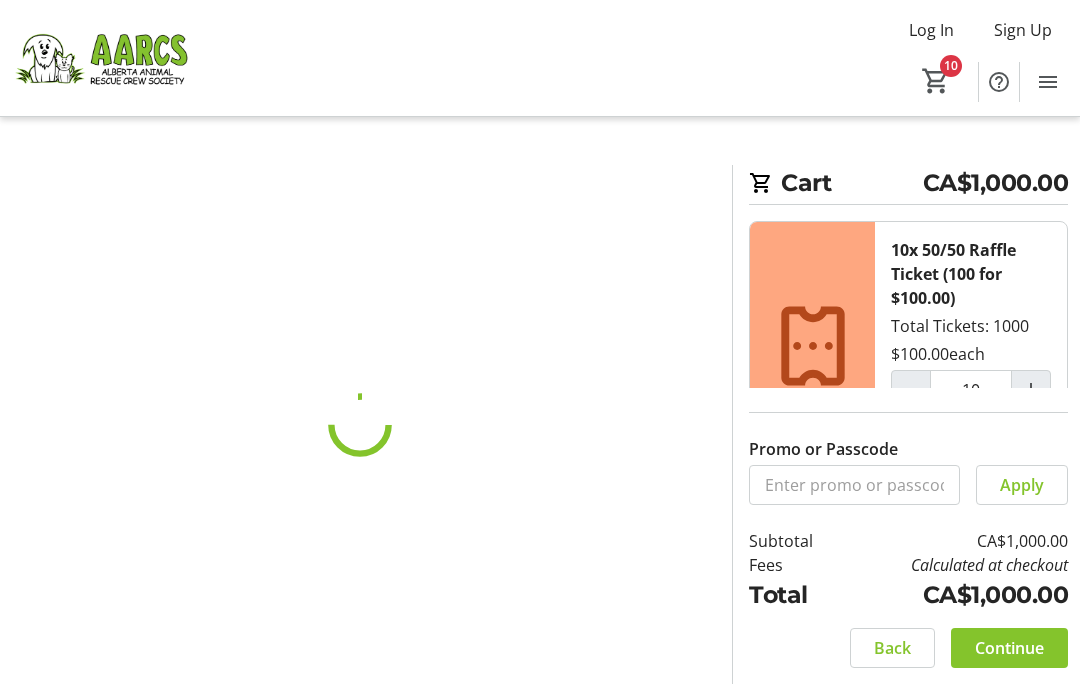 scroll, scrollTop: 0, scrollLeft: 0, axis: both 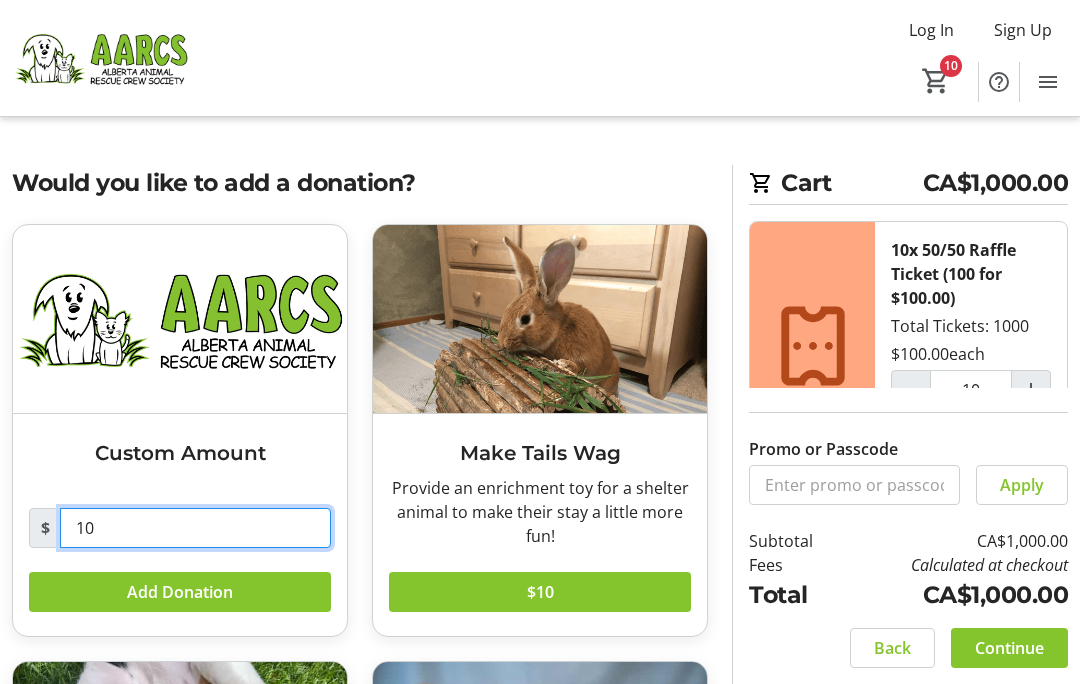 click on "10" at bounding box center (195, 528) 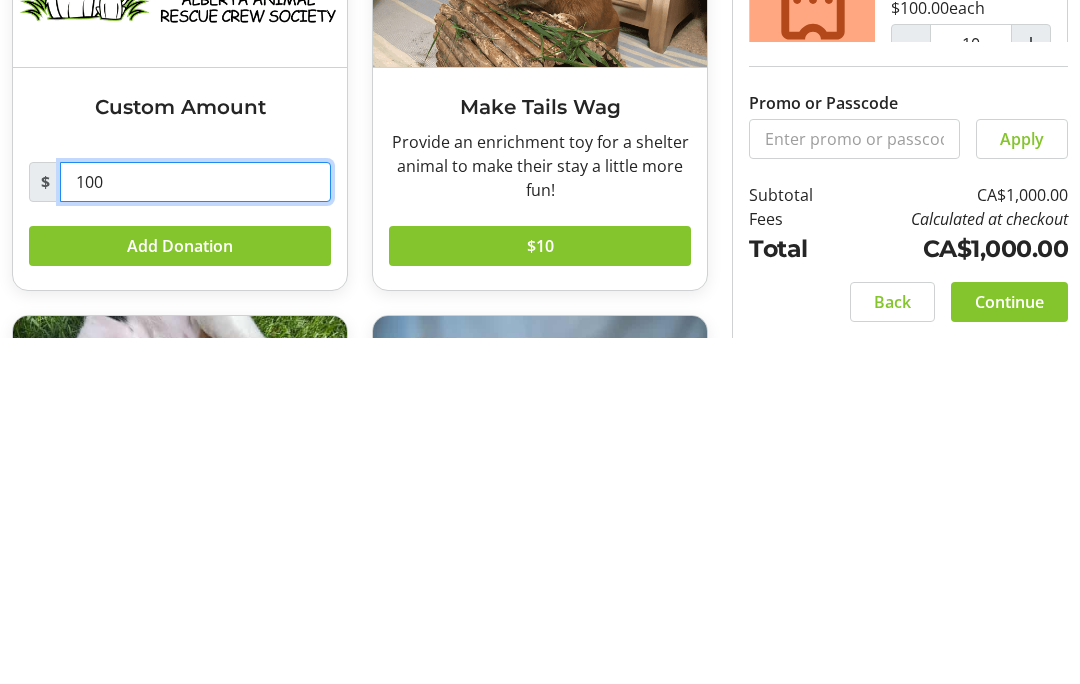 type on "1,000" 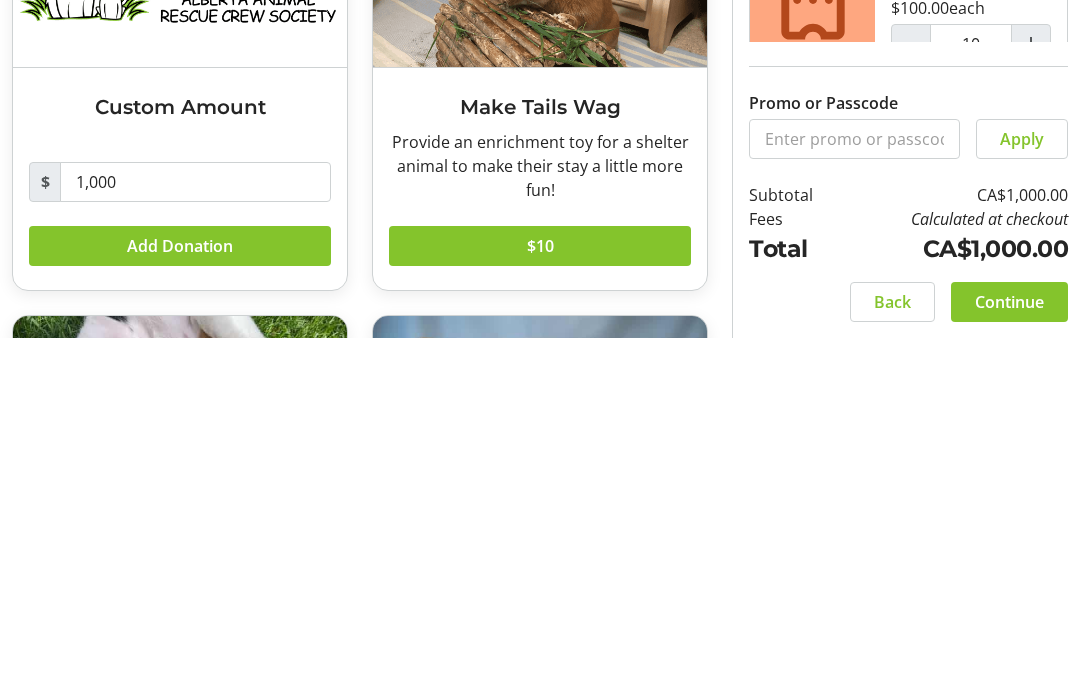 click on "Add Donation" 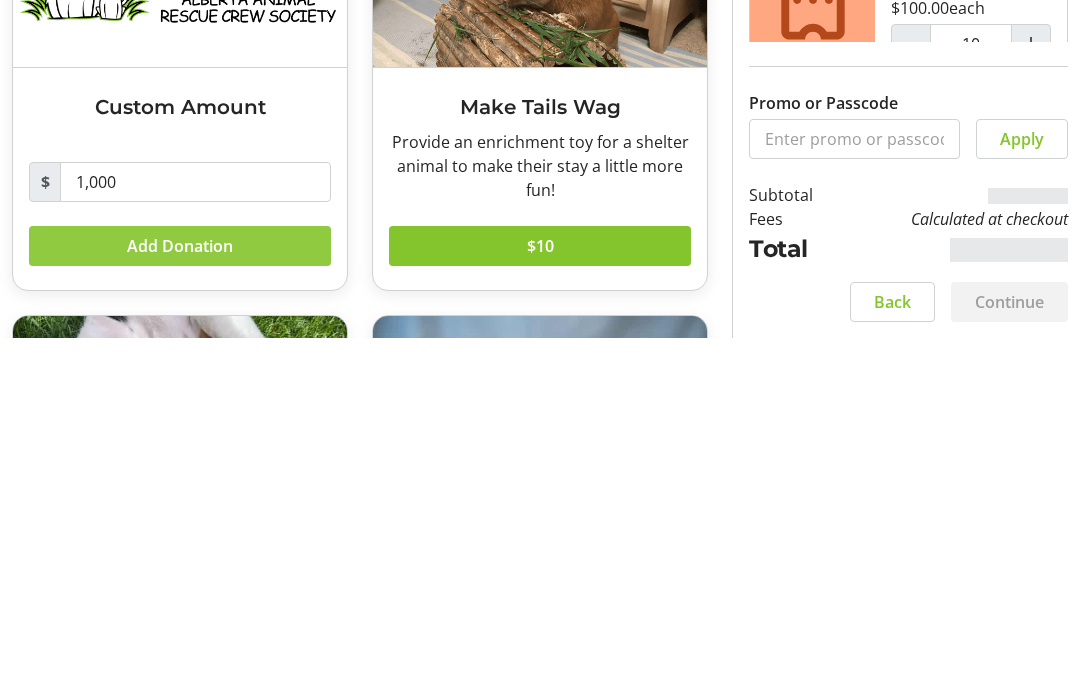 scroll, scrollTop: 327, scrollLeft: 0, axis: vertical 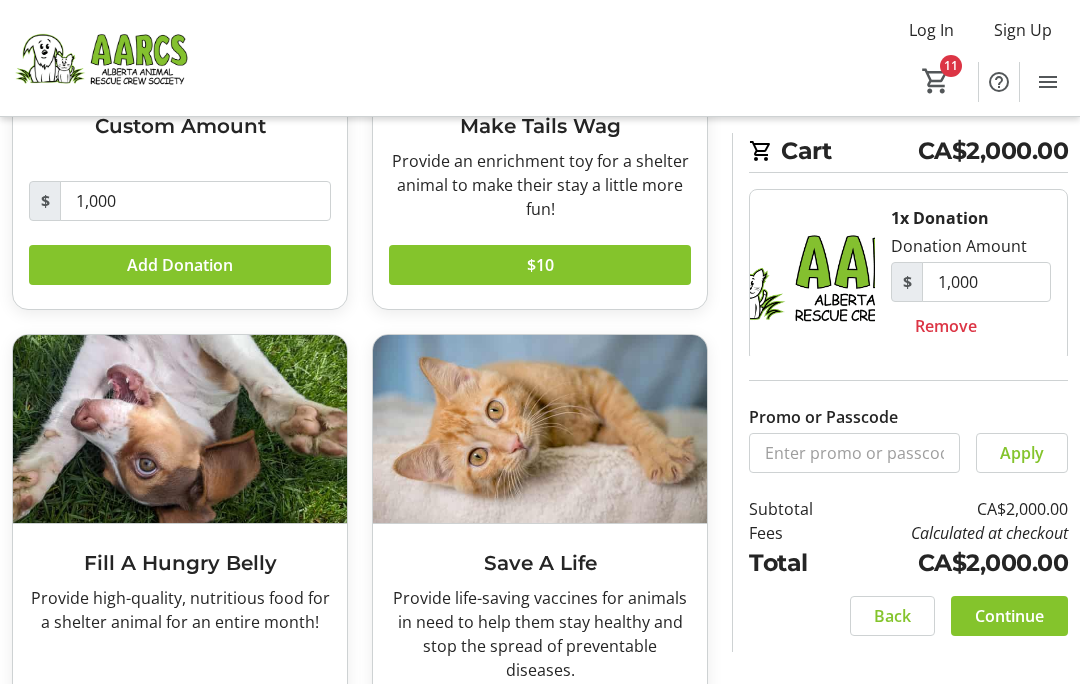 click on "Continue" 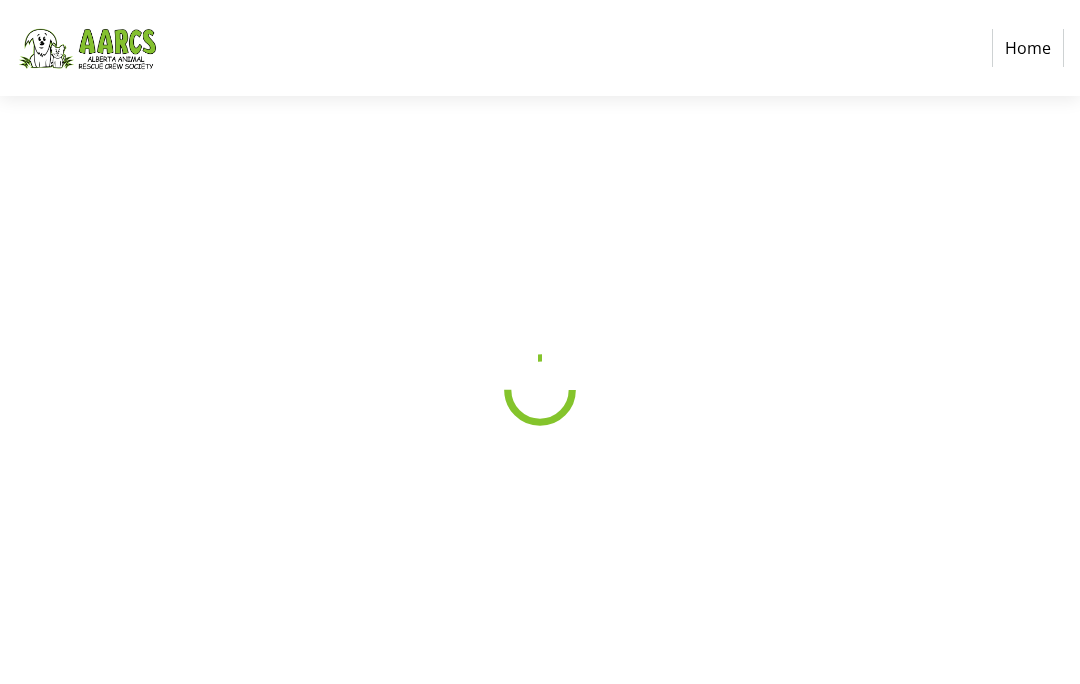 scroll, scrollTop: 0, scrollLeft: 0, axis: both 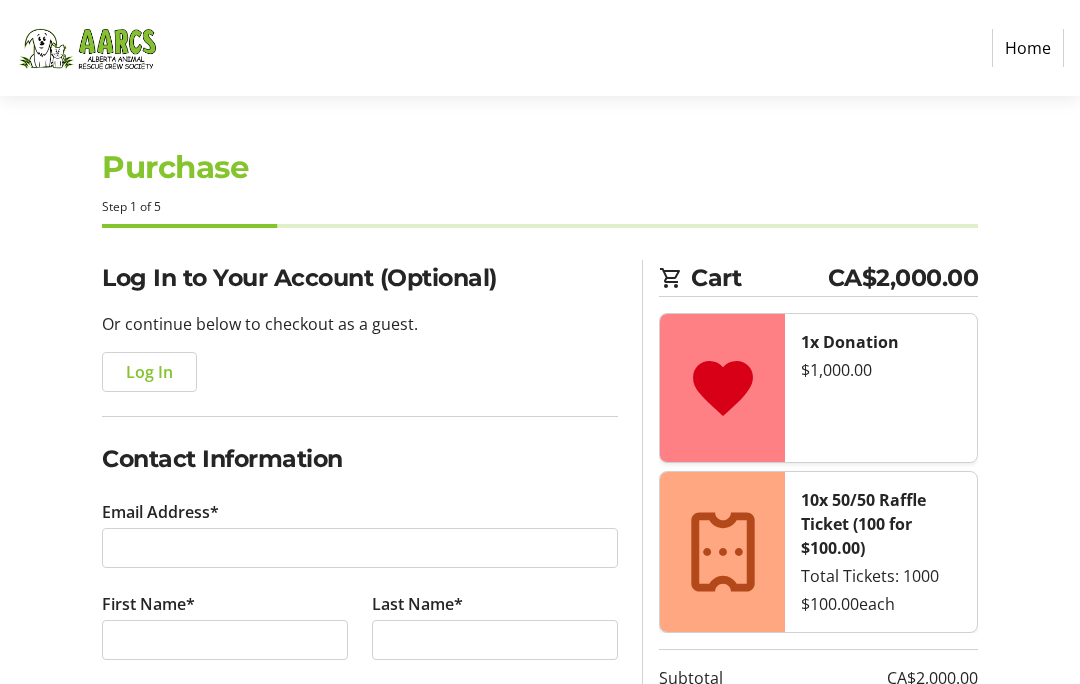 click on "Log In" 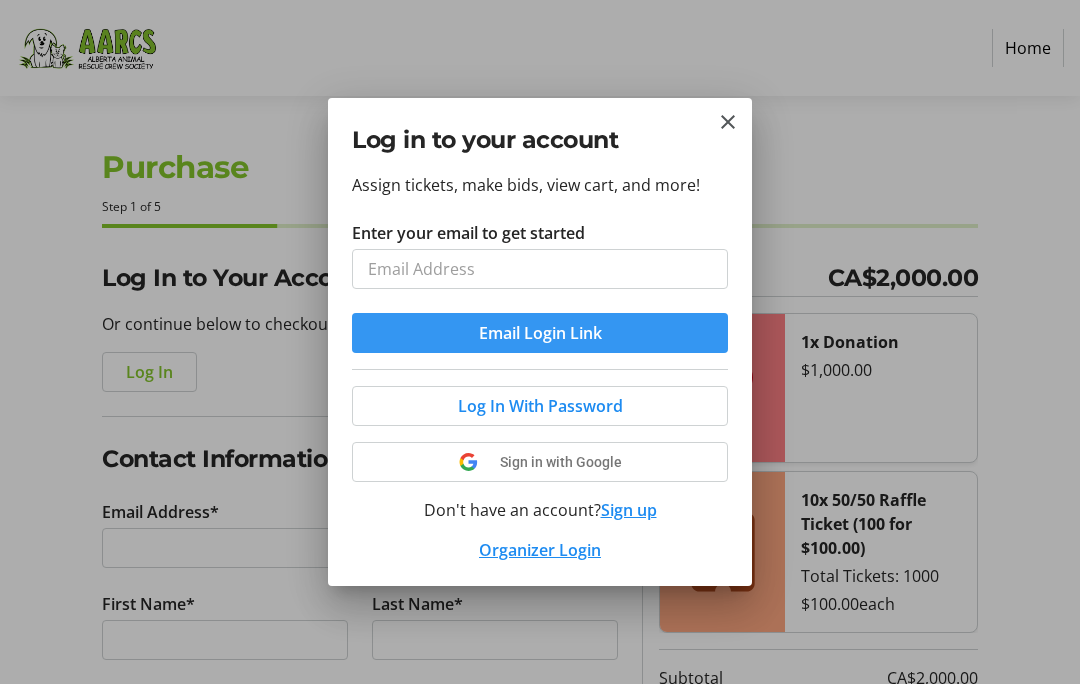 click on "Email Login Link" at bounding box center (540, 333) 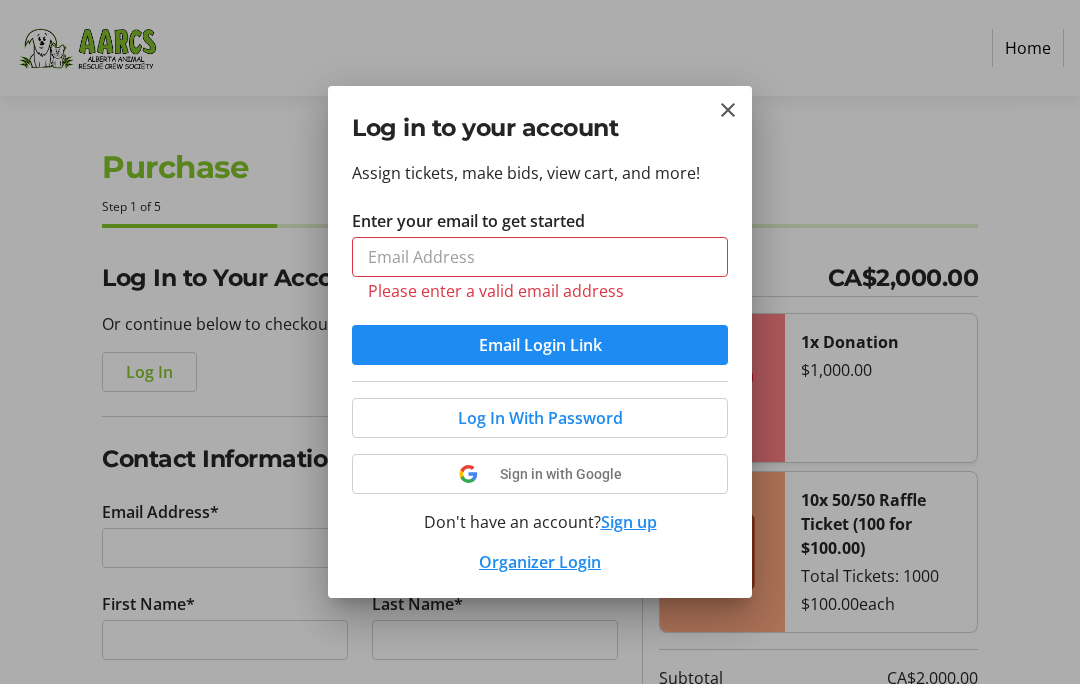 click on "Log in to your account" at bounding box center (540, 123) 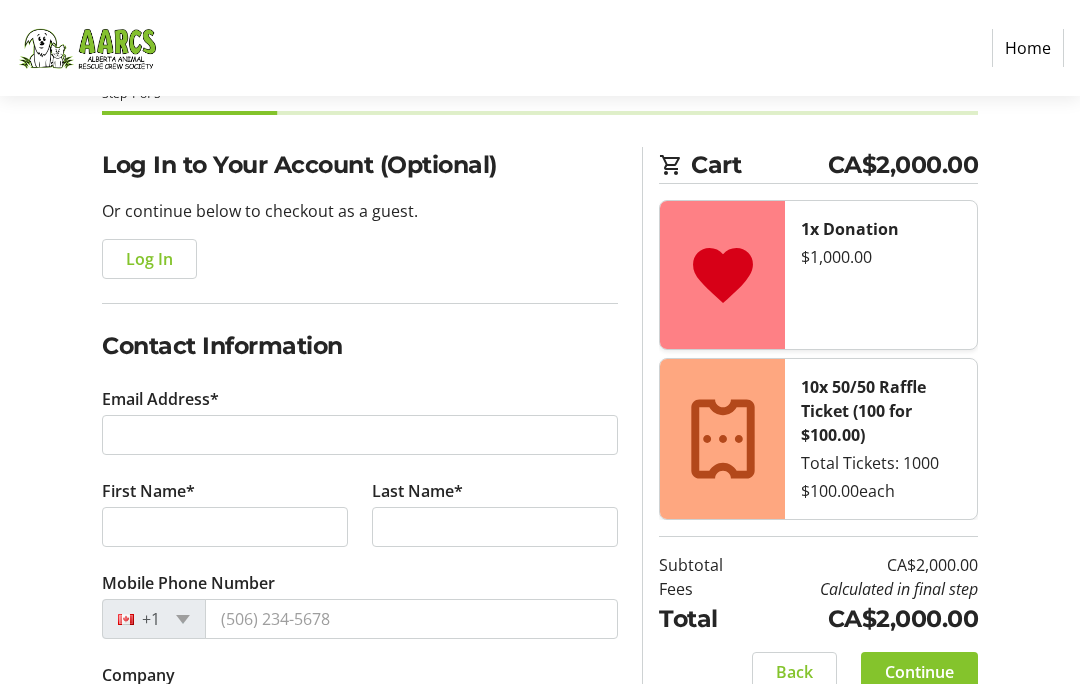scroll, scrollTop: 113, scrollLeft: 0, axis: vertical 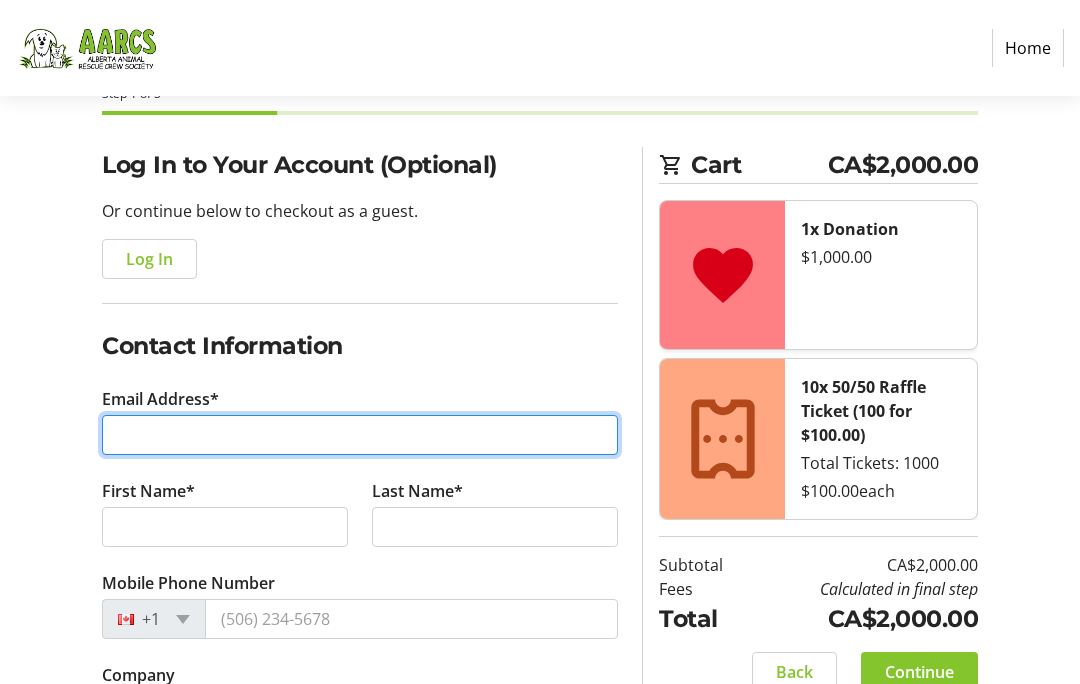 click on "Email Address*" at bounding box center (360, 435) 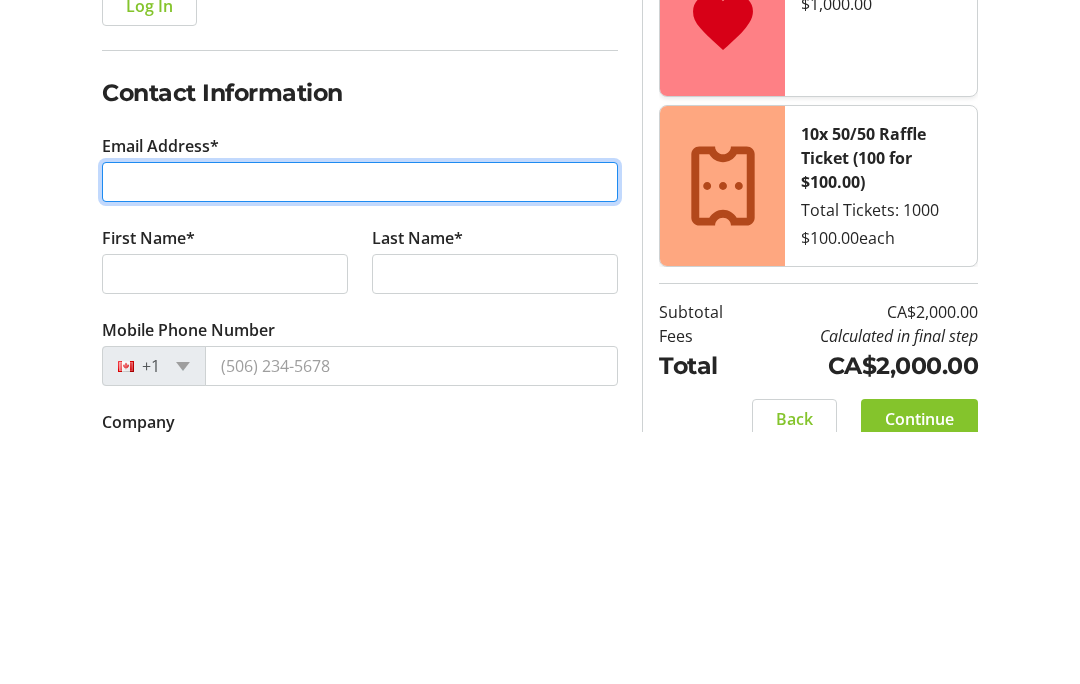 type on "[EMAIL]" 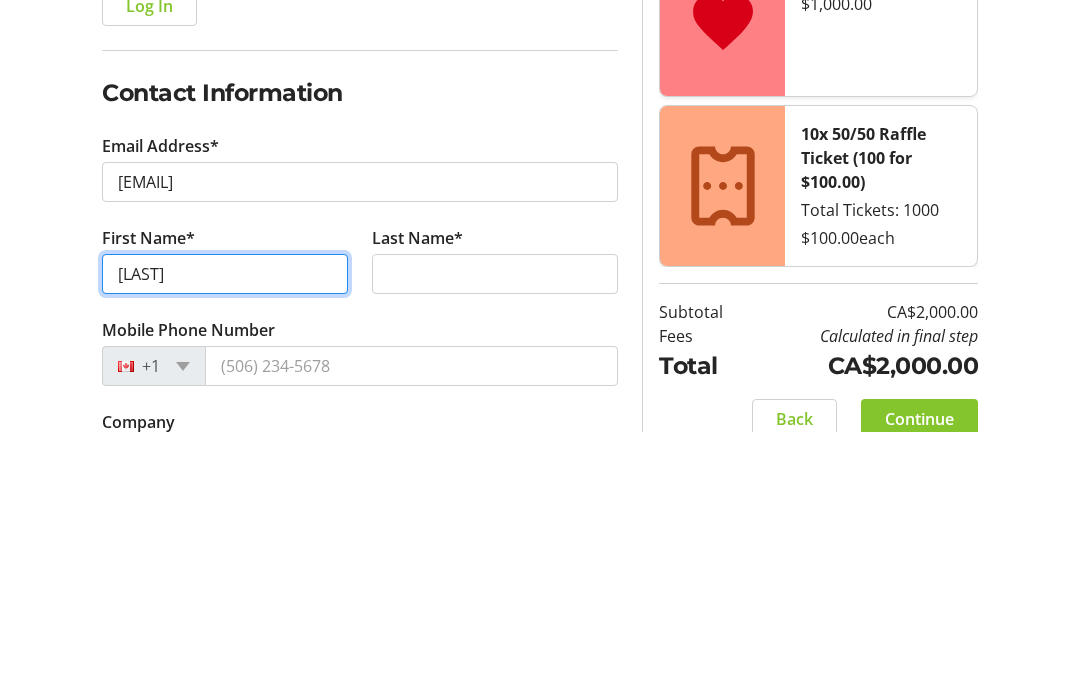 type on "[LAST]" 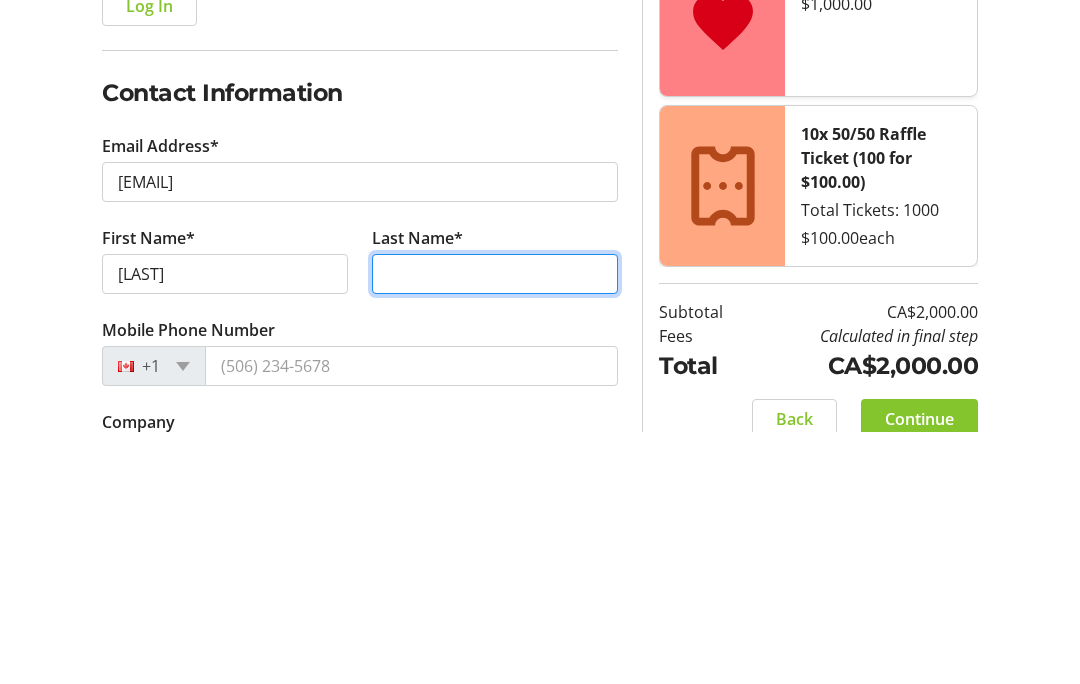 click on "Last Name*" at bounding box center [495, 527] 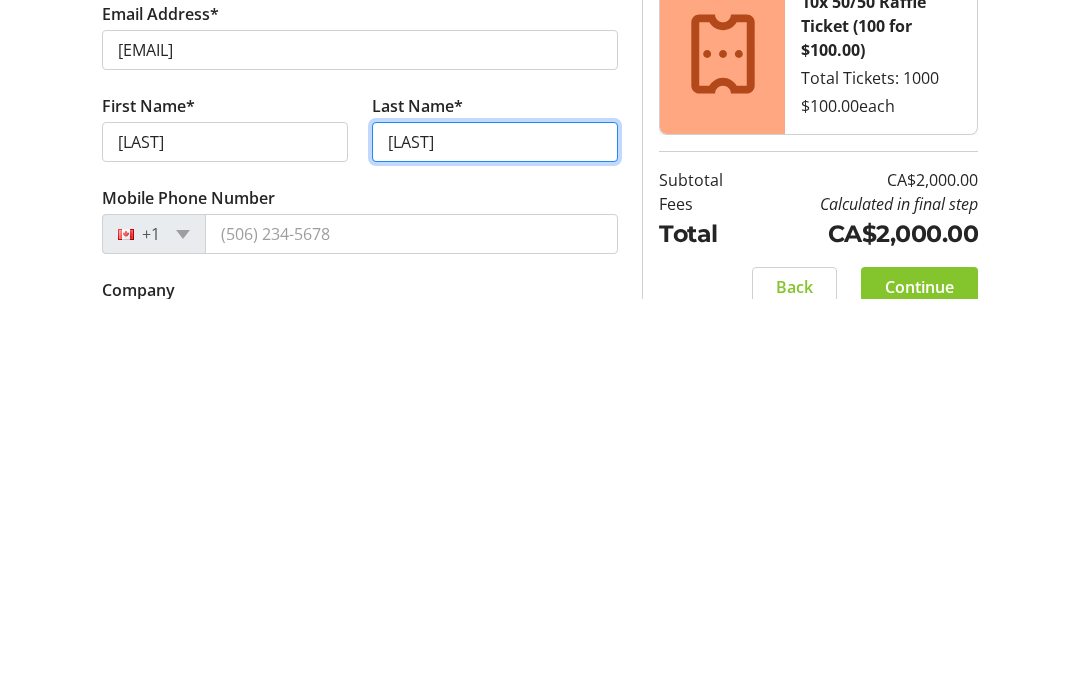 scroll, scrollTop: 143, scrollLeft: 0, axis: vertical 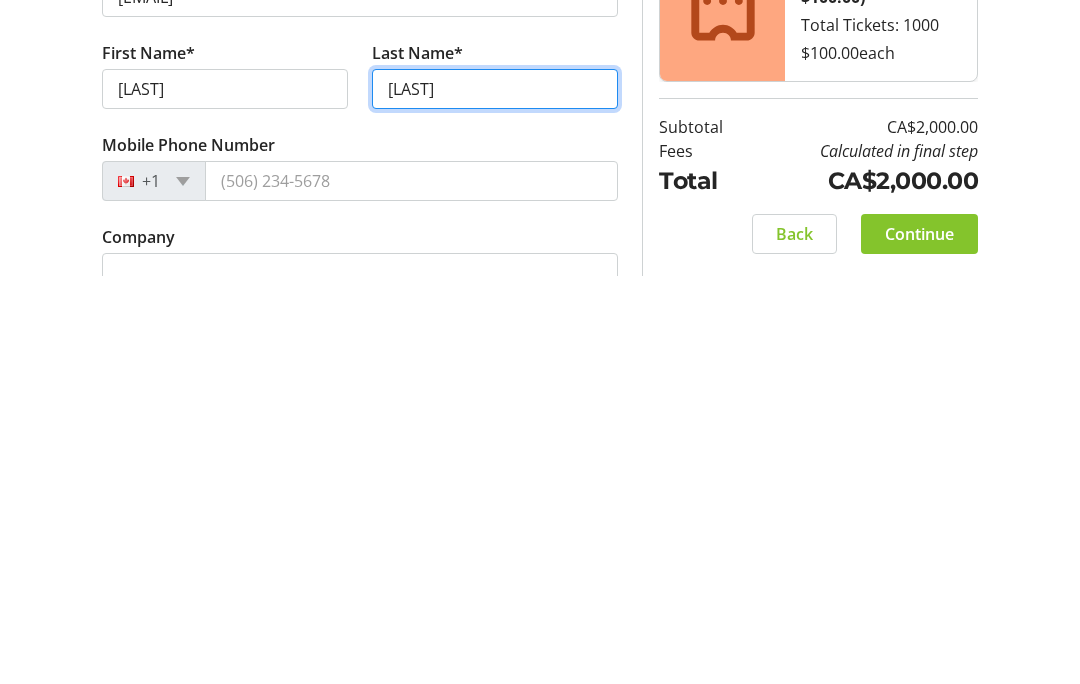 type on "[LAST]" 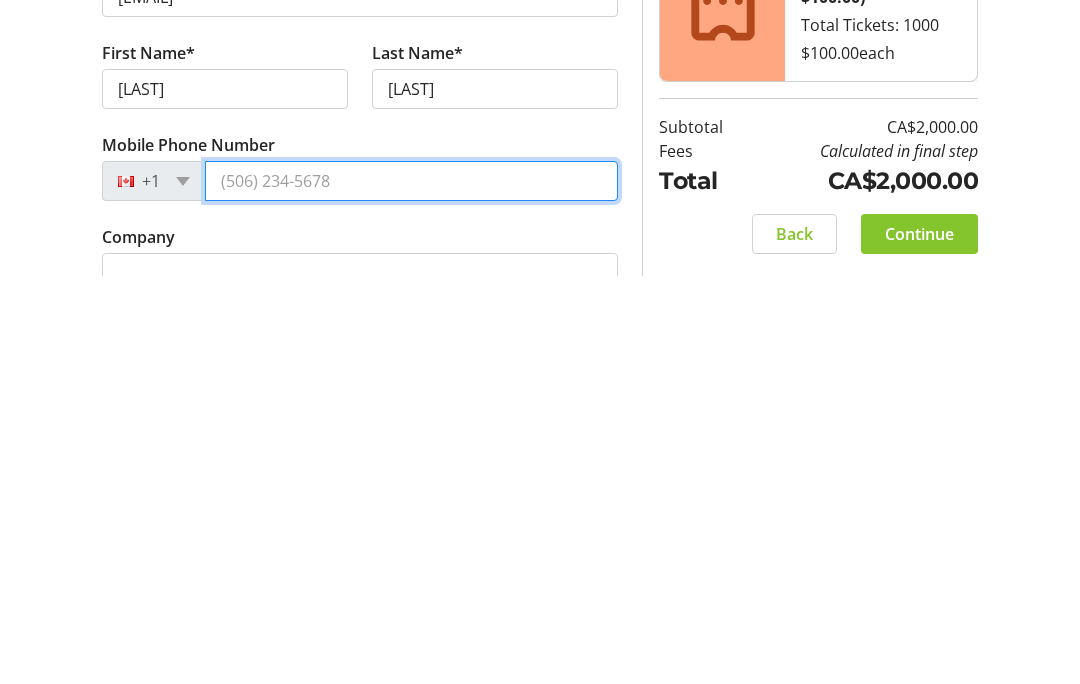 click on "Mobile Phone Number" at bounding box center (411, 589) 